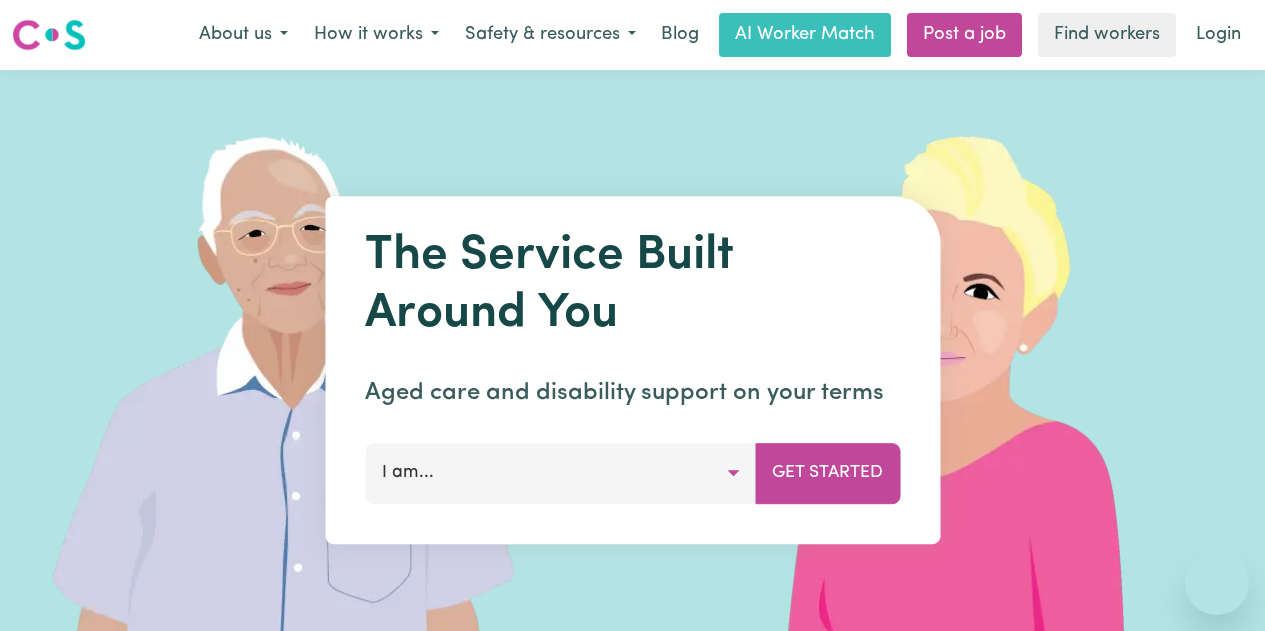 scroll, scrollTop: 0, scrollLeft: 0, axis: both 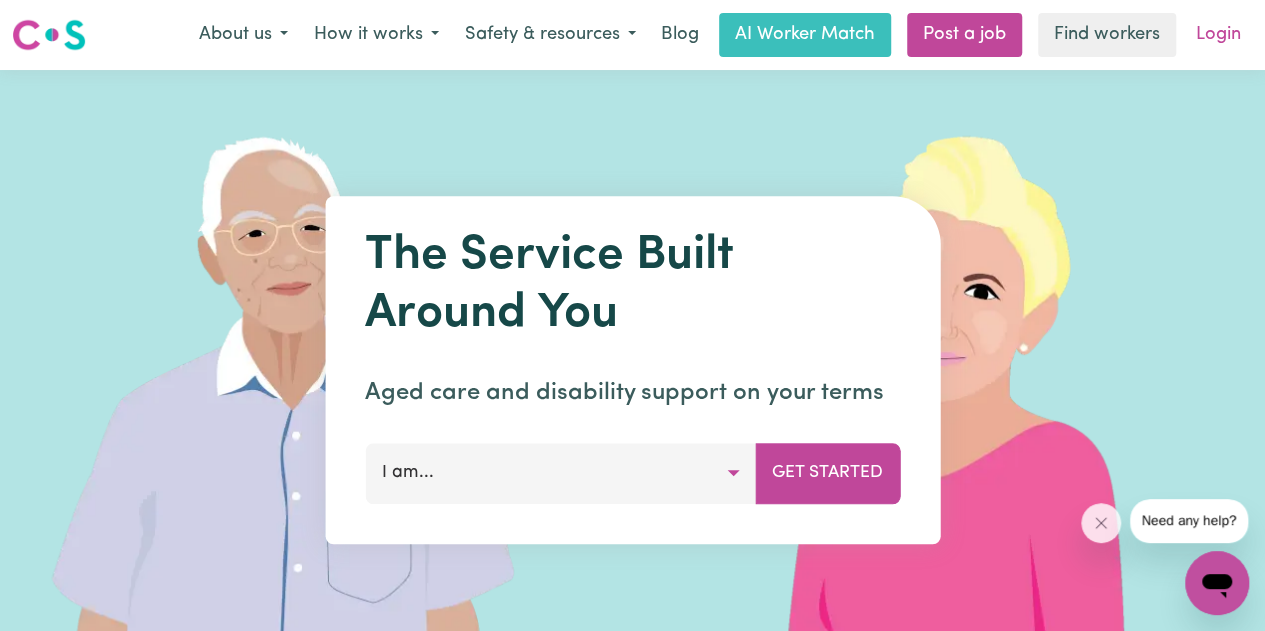 click on "Login" at bounding box center (1218, 35) 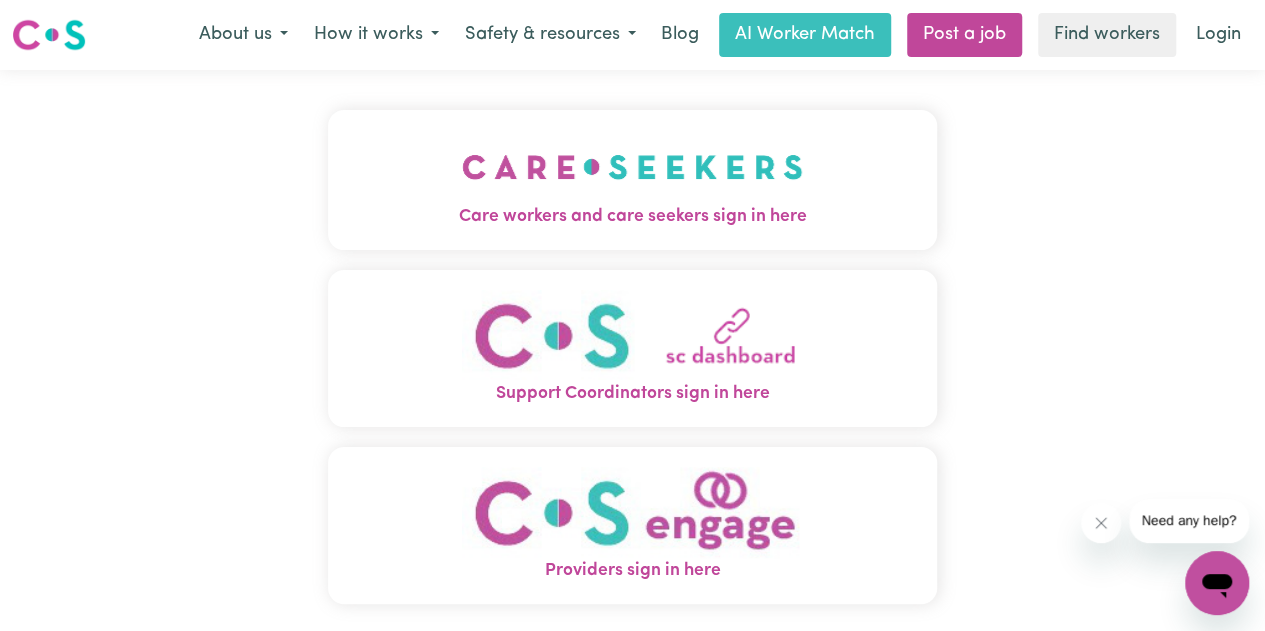 click at bounding box center [632, 167] 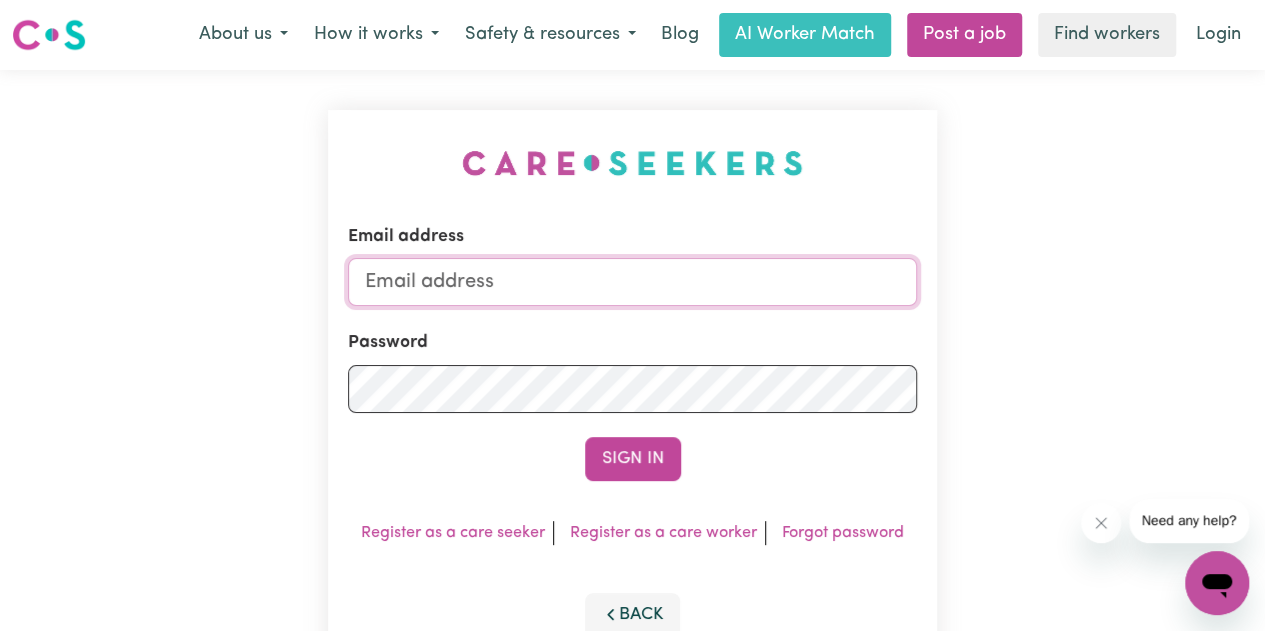 click on "Email address" at bounding box center [632, 282] 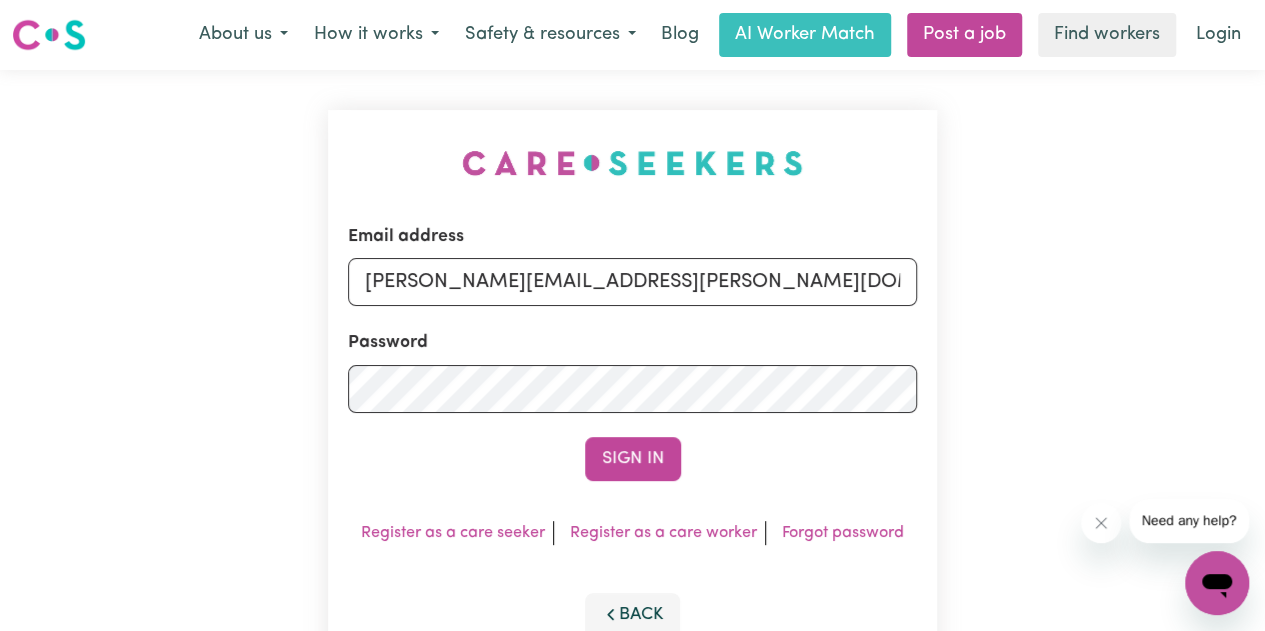 click on "Sign In" at bounding box center [633, 459] 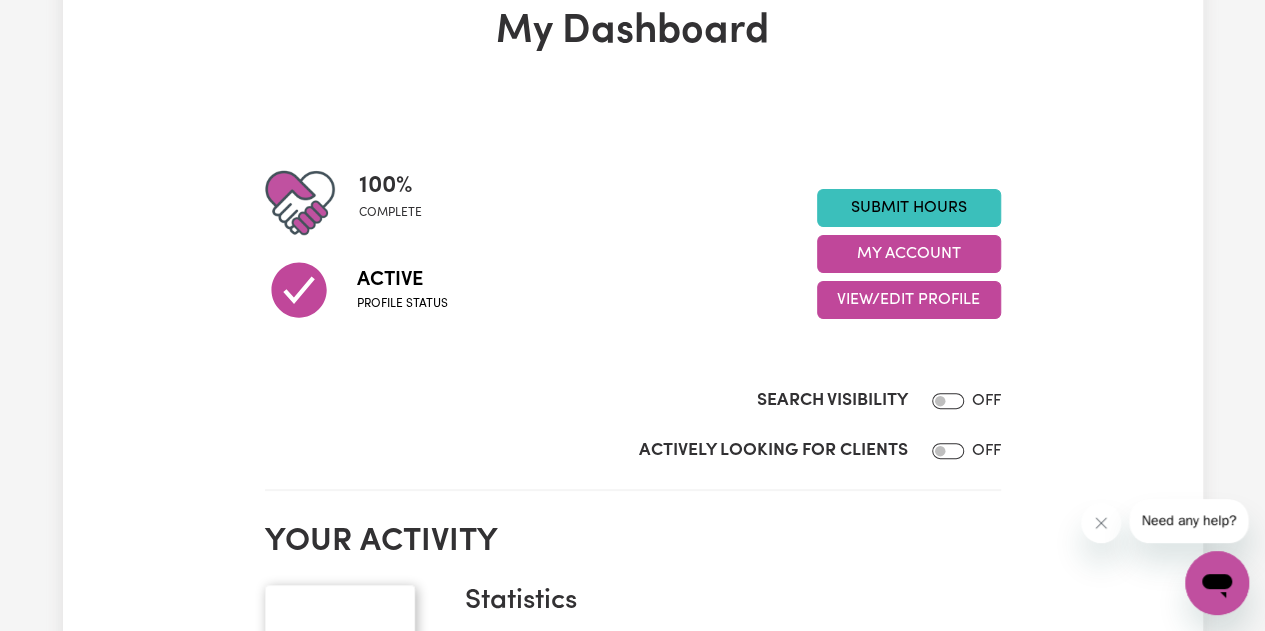 scroll, scrollTop: 0, scrollLeft: 0, axis: both 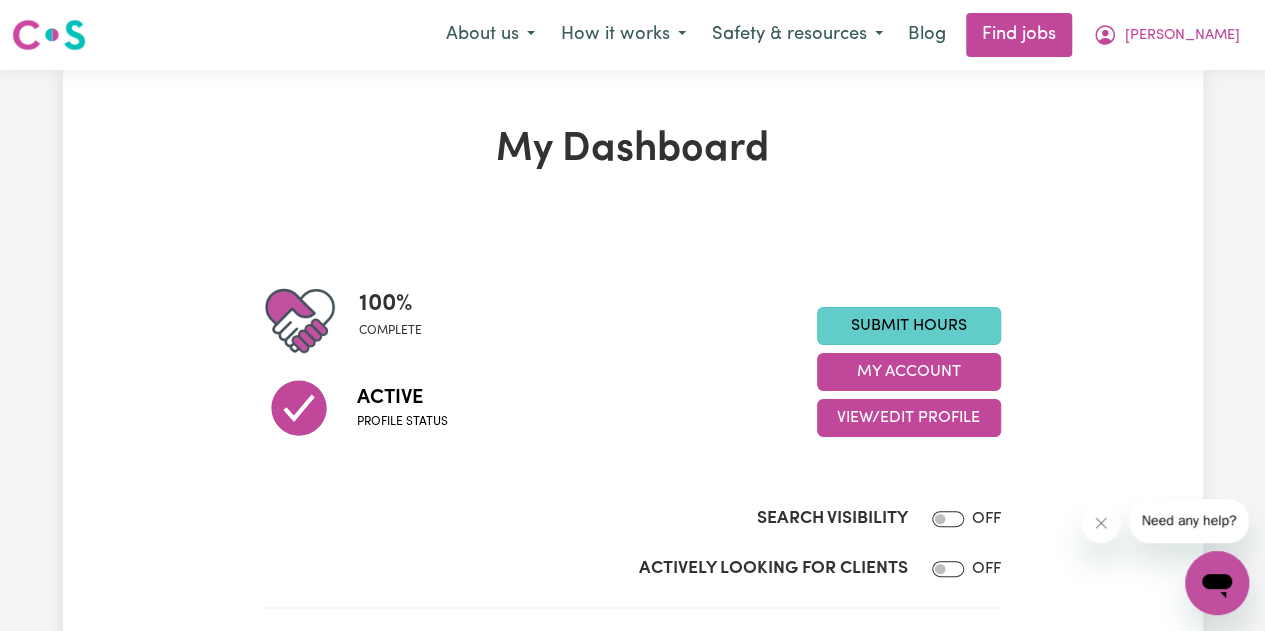 click on "Submit Hours" at bounding box center [909, 326] 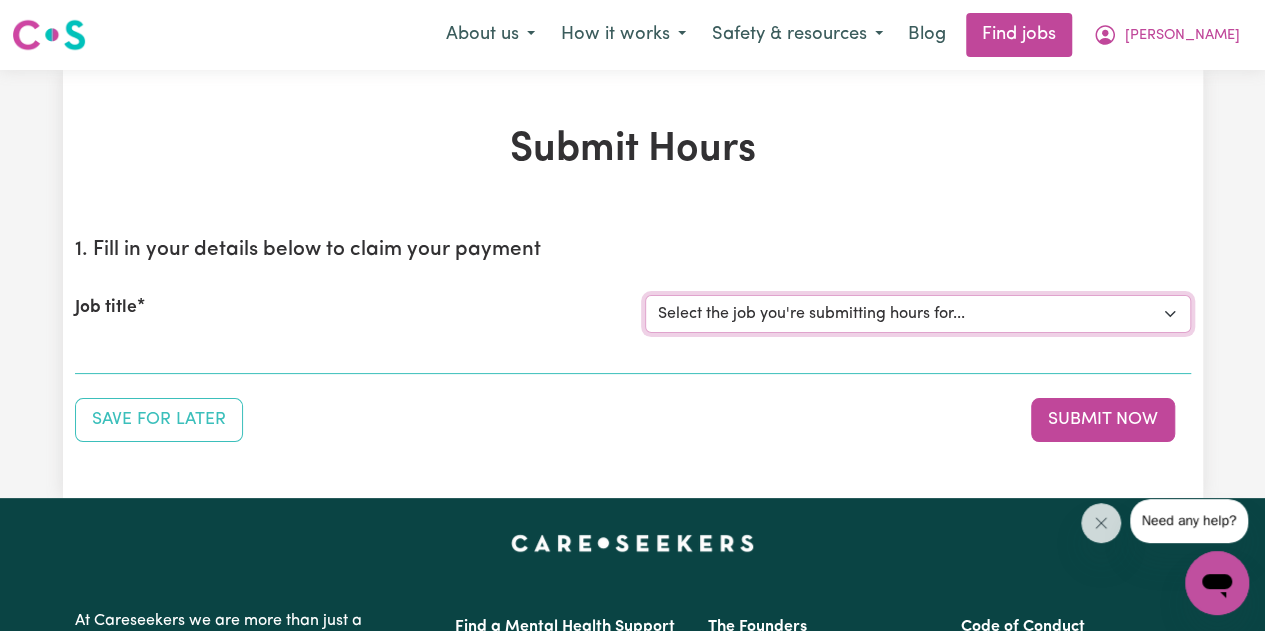 click on "Select the job you're submitting hours for... [My [PERSON_NAME]] [DEMOGRAPHIC_DATA]/Other [DEMOGRAPHIC_DATA] decent [DEMOGRAPHIC_DATA] carers required for domestic assistance" at bounding box center (918, 314) 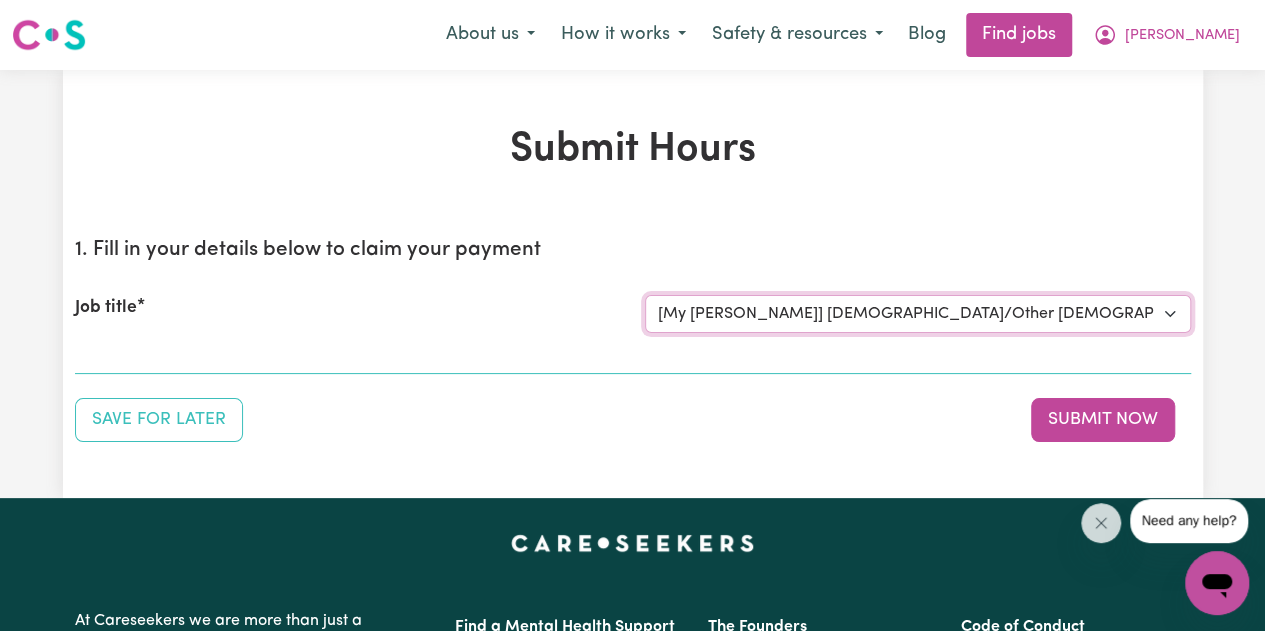 click on "Select the job you're submitting hours for... [My [PERSON_NAME]] [DEMOGRAPHIC_DATA]/Other [DEMOGRAPHIC_DATA] decent [DEMOGRAPHIC_DATA] carers required for domestic assistance" at bounding box center [918, 314] 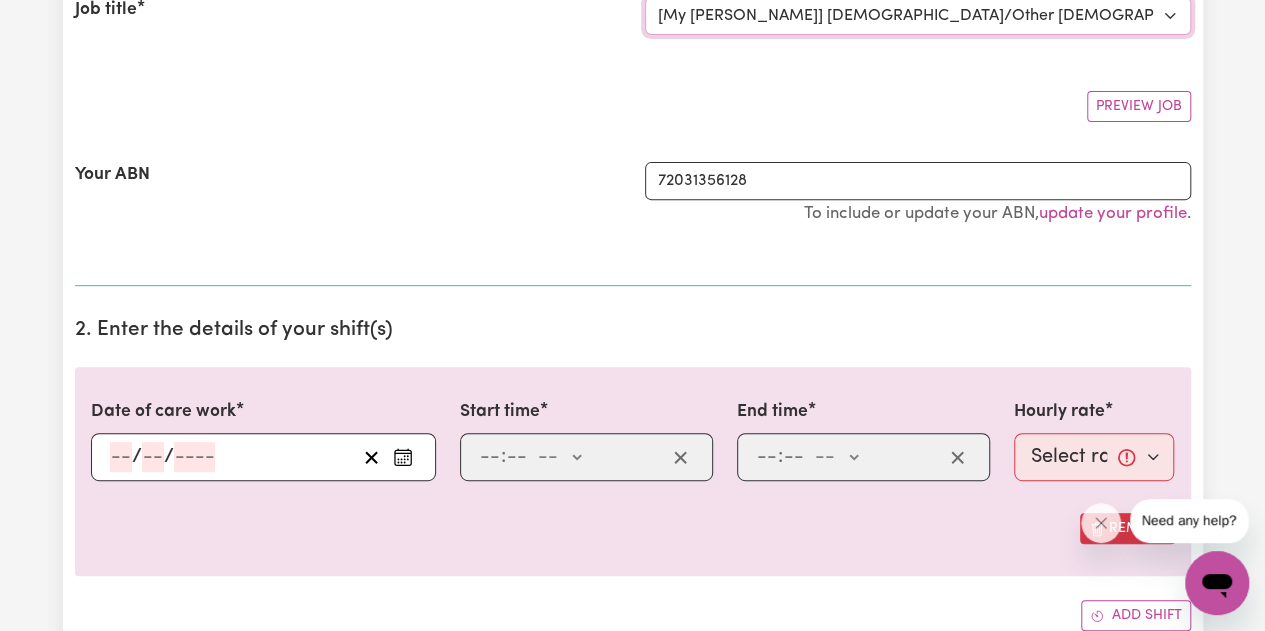 scroll, scrollTop: 400, scrollLeft: 0, axis: vertical 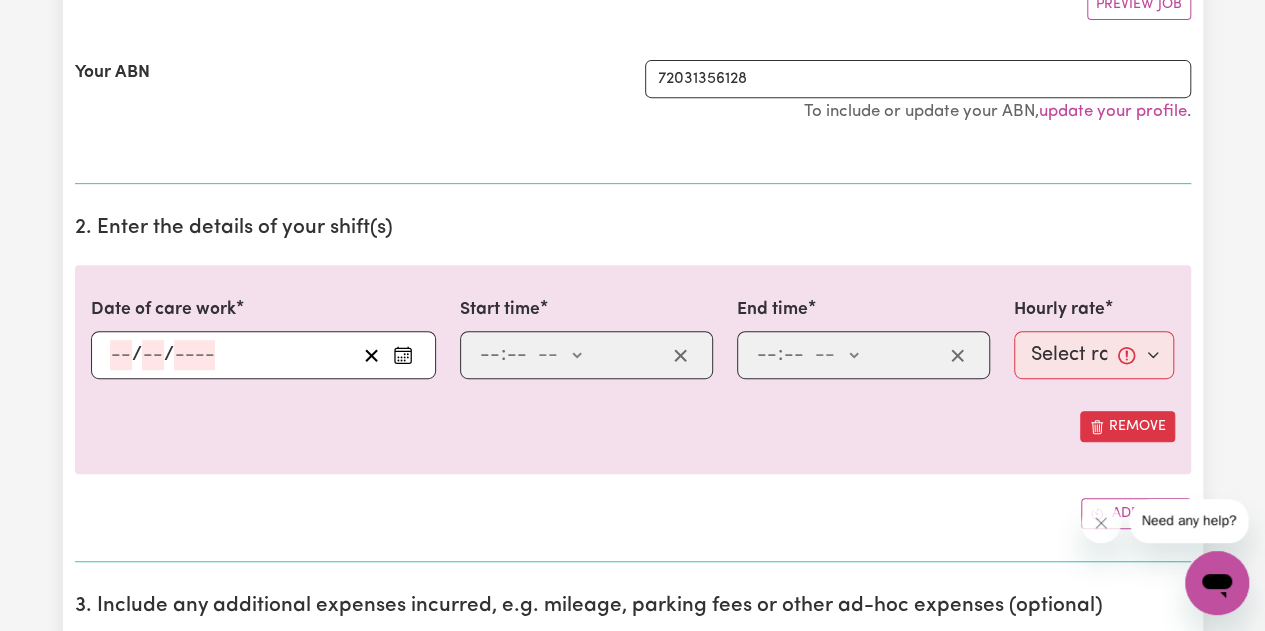 click 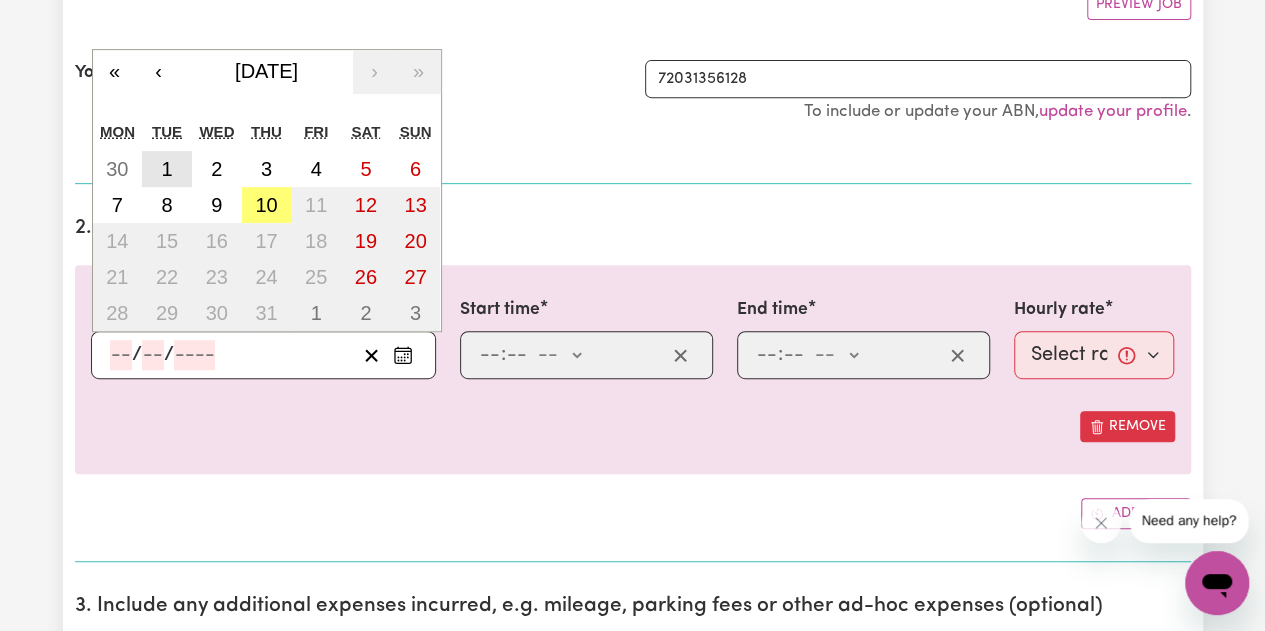 click on "1" at bounding box center (166, 169) 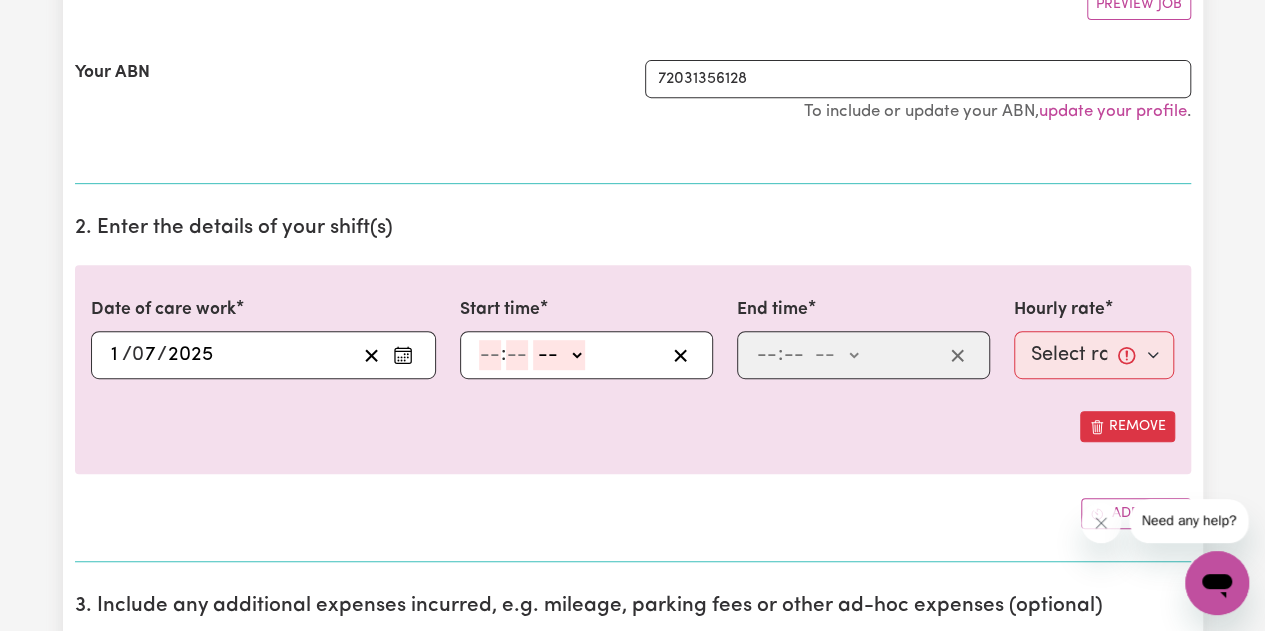 click on ":   -- am pm" at bounding box center (571, 355) 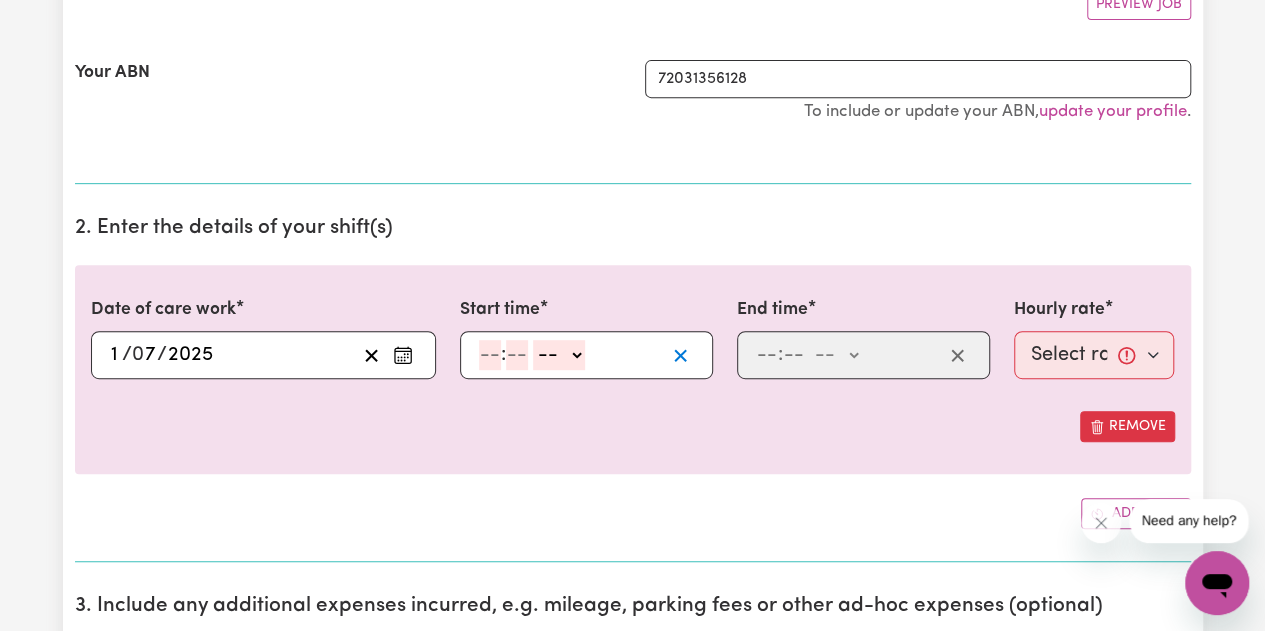 click 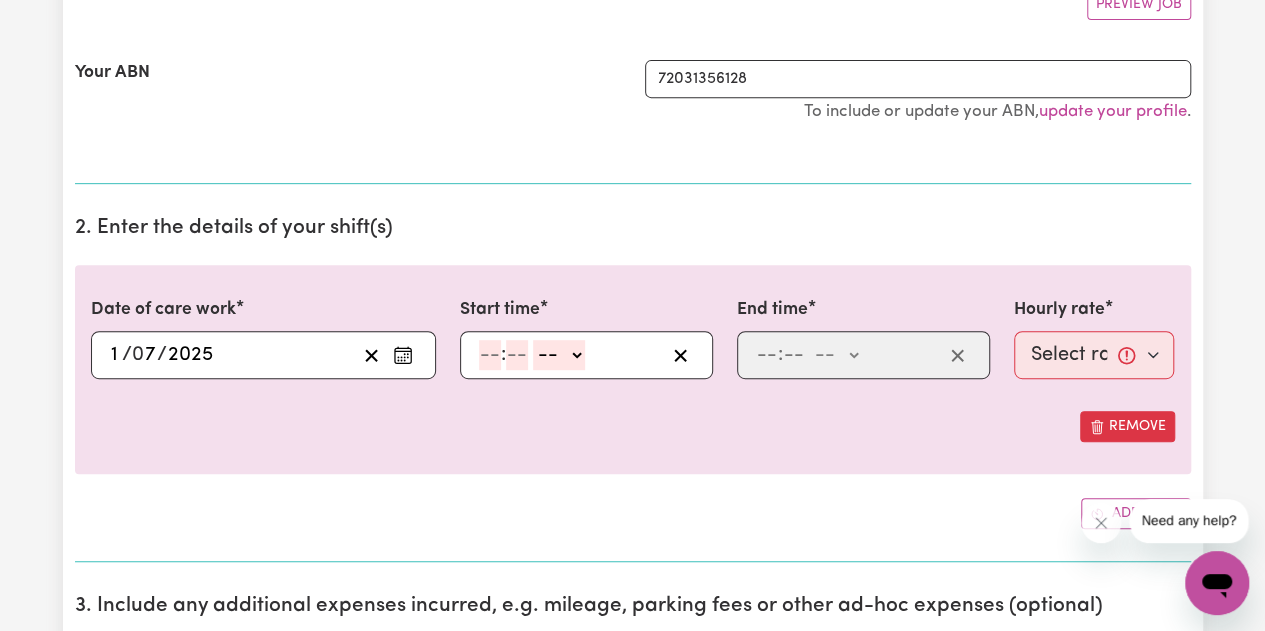 click on "-- am pm" 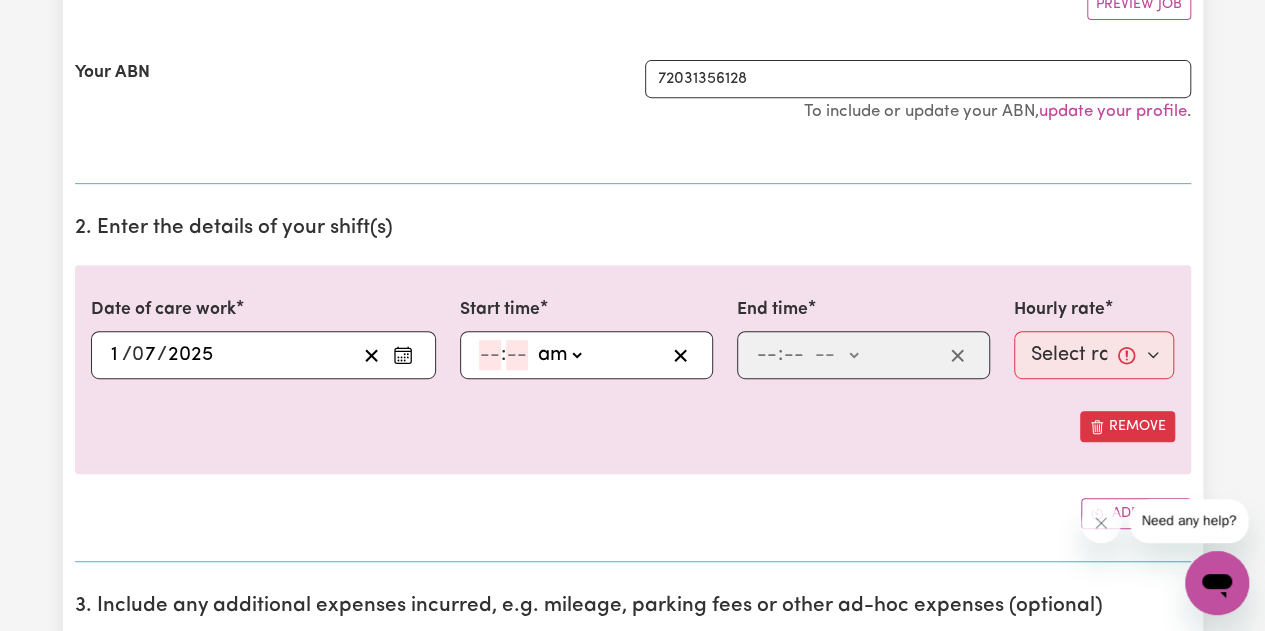 click on "-- am pm" 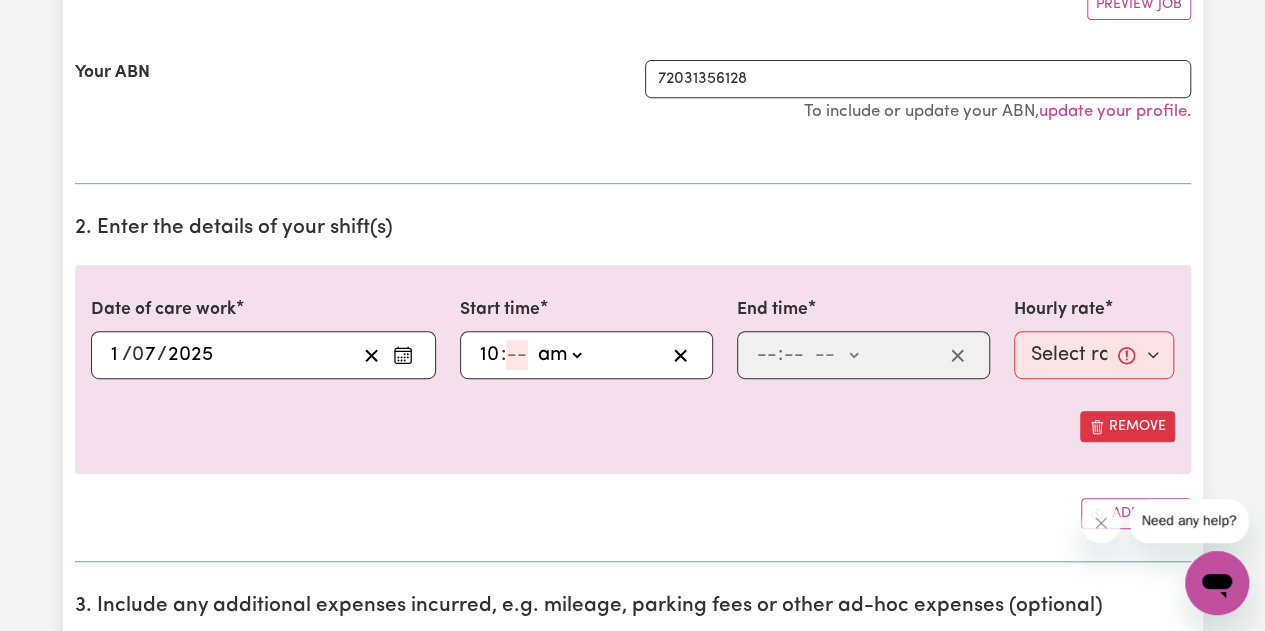 type on "10" 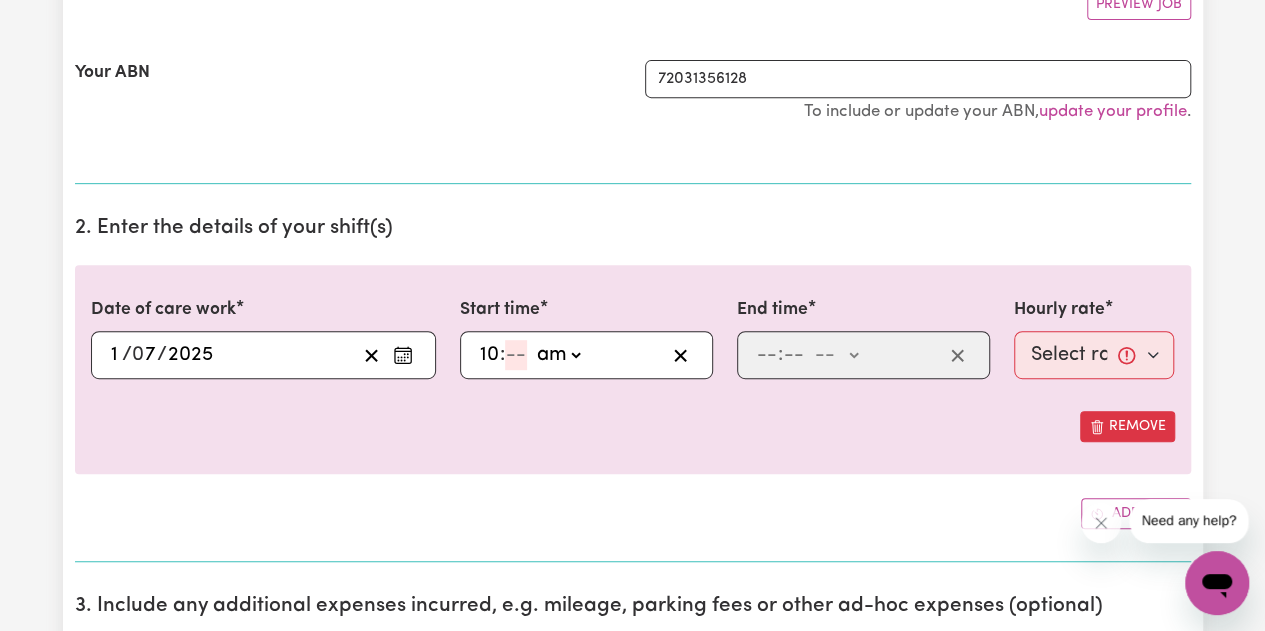 type on "10:00" 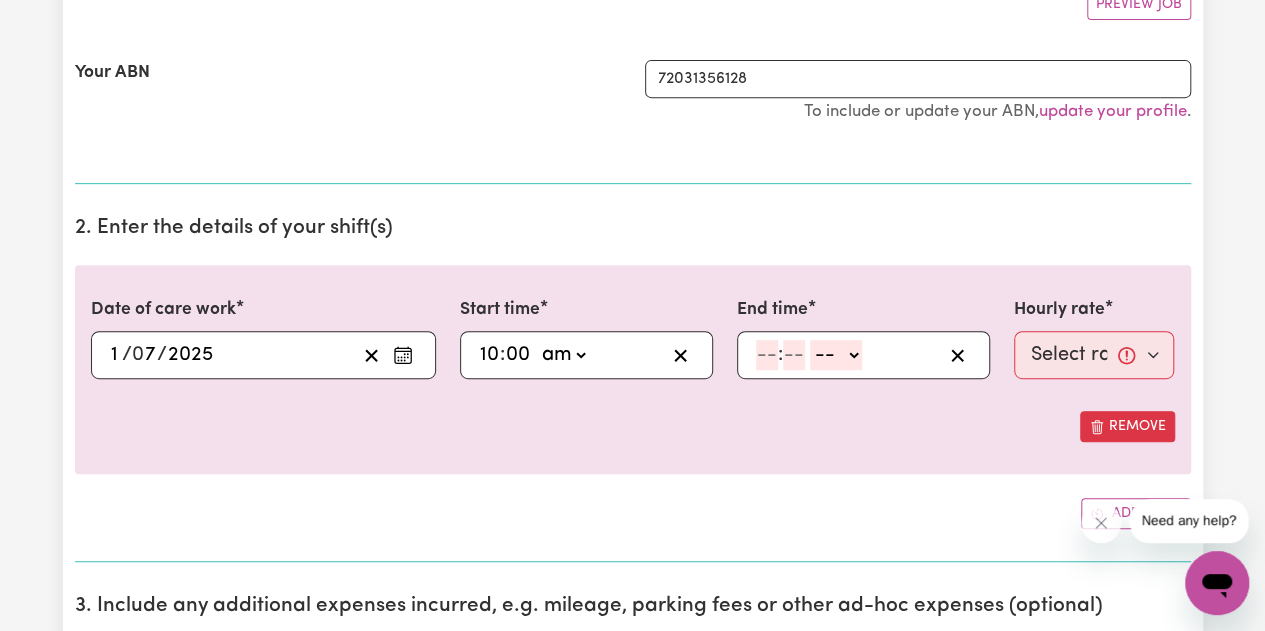 type on "00" 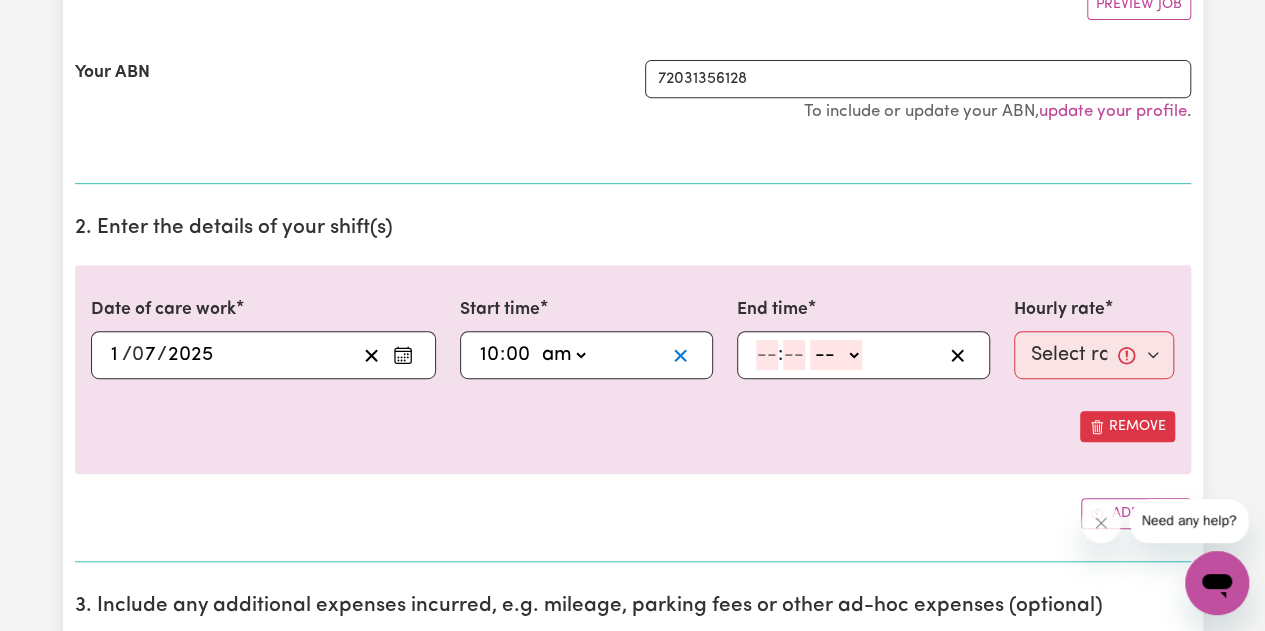 type 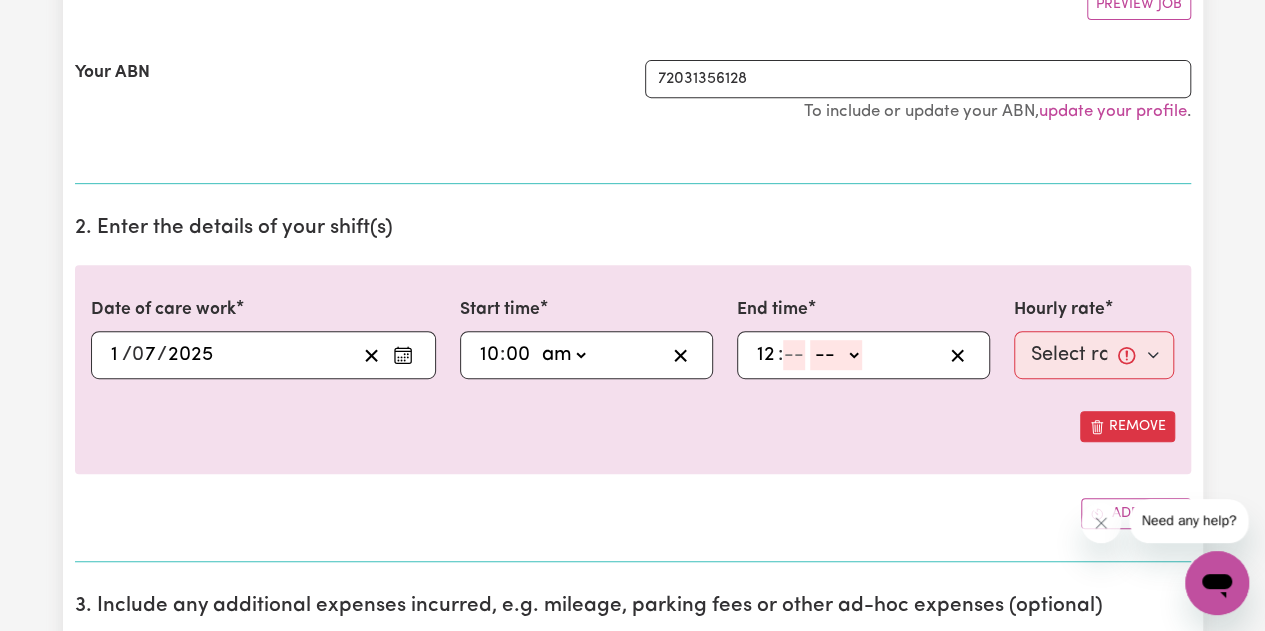 type on "12" 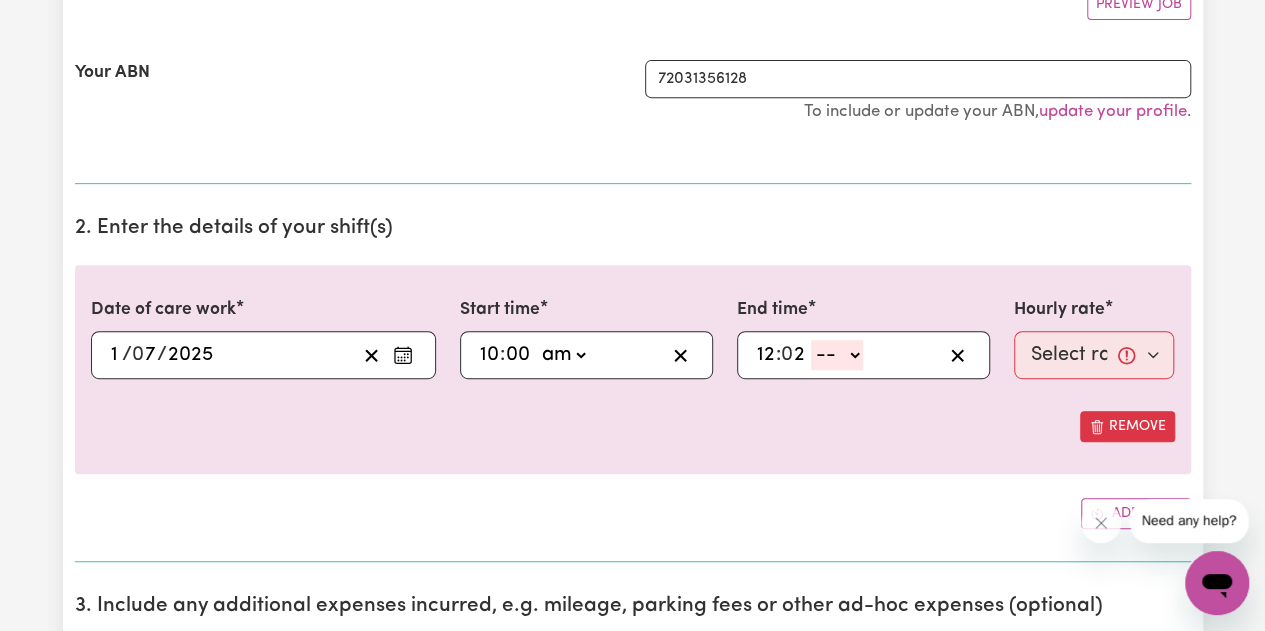 type on "2" 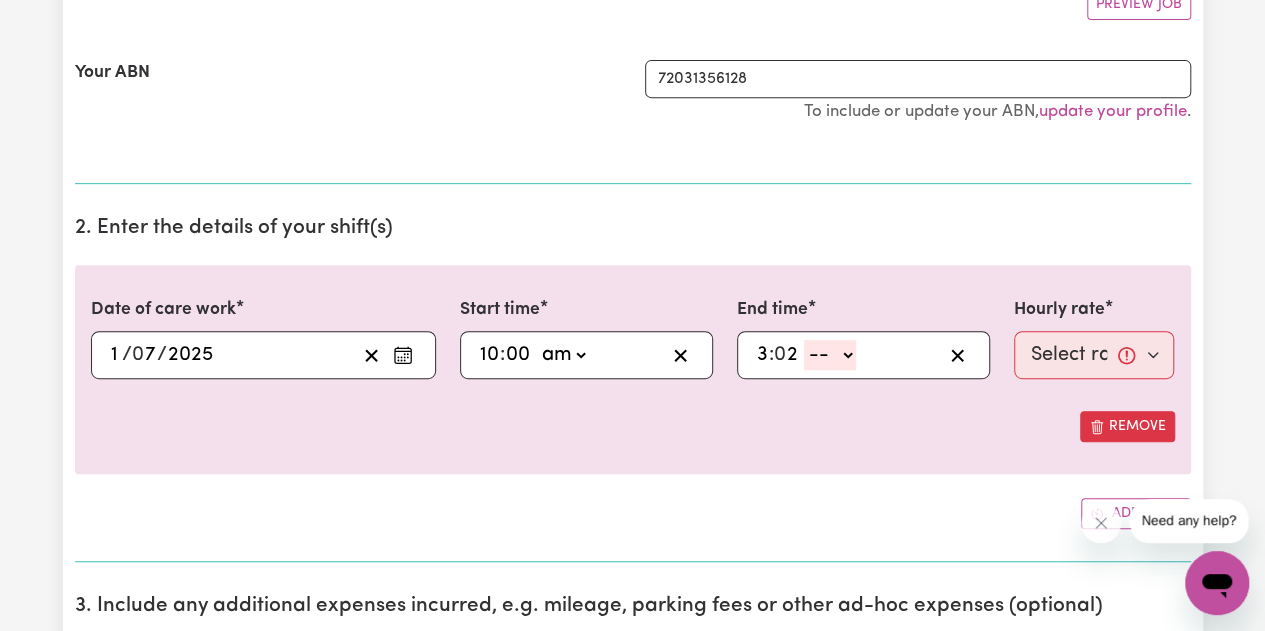 type on "3" 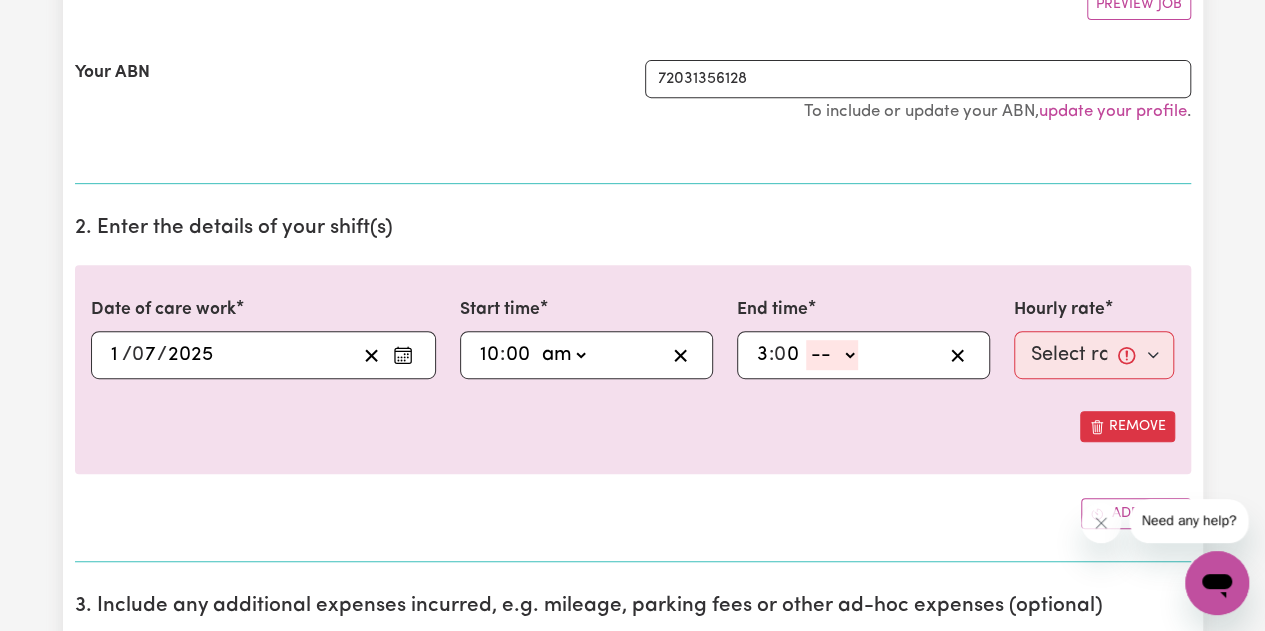 type on "0" 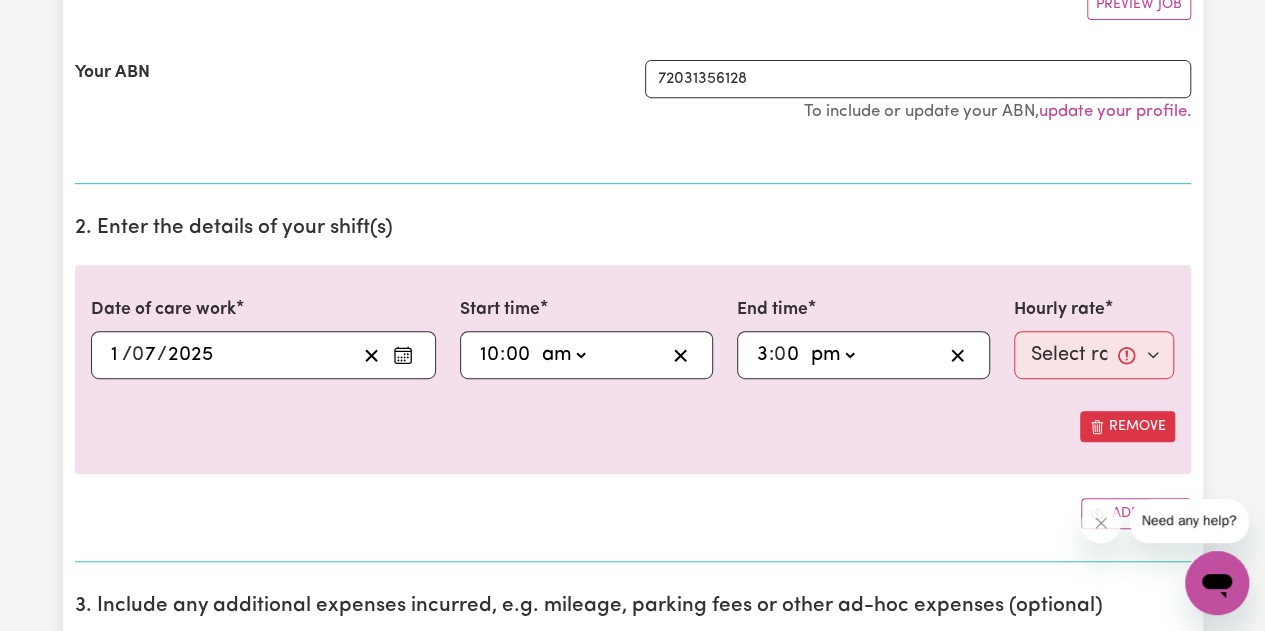type on "15:00" 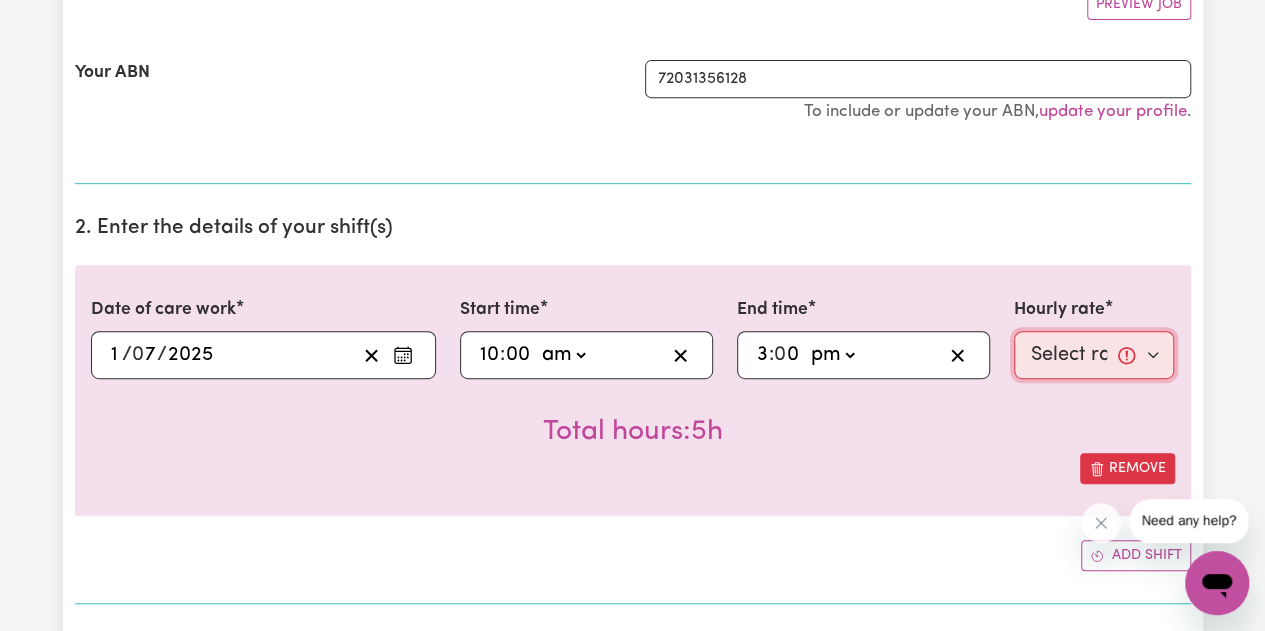 click on "Select rate... $45.00 (Weekday) $65.00 ([DATE])" at bounding box center [1094, 355] 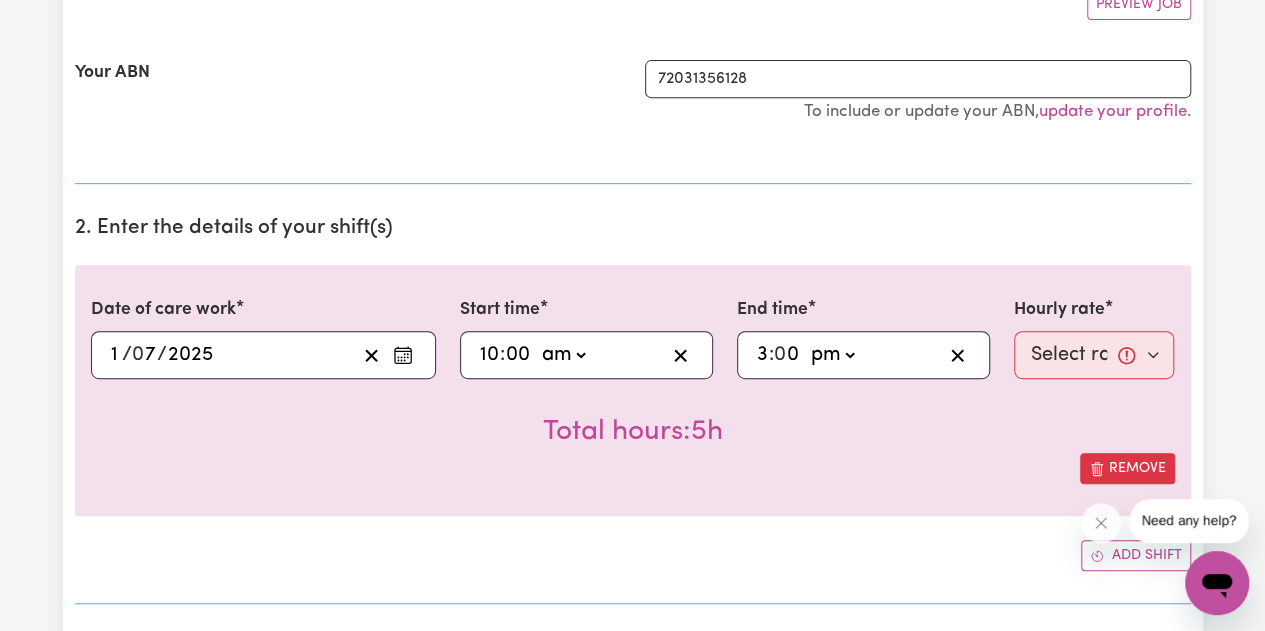 click on "Remove" at bounding box center (633, 468) 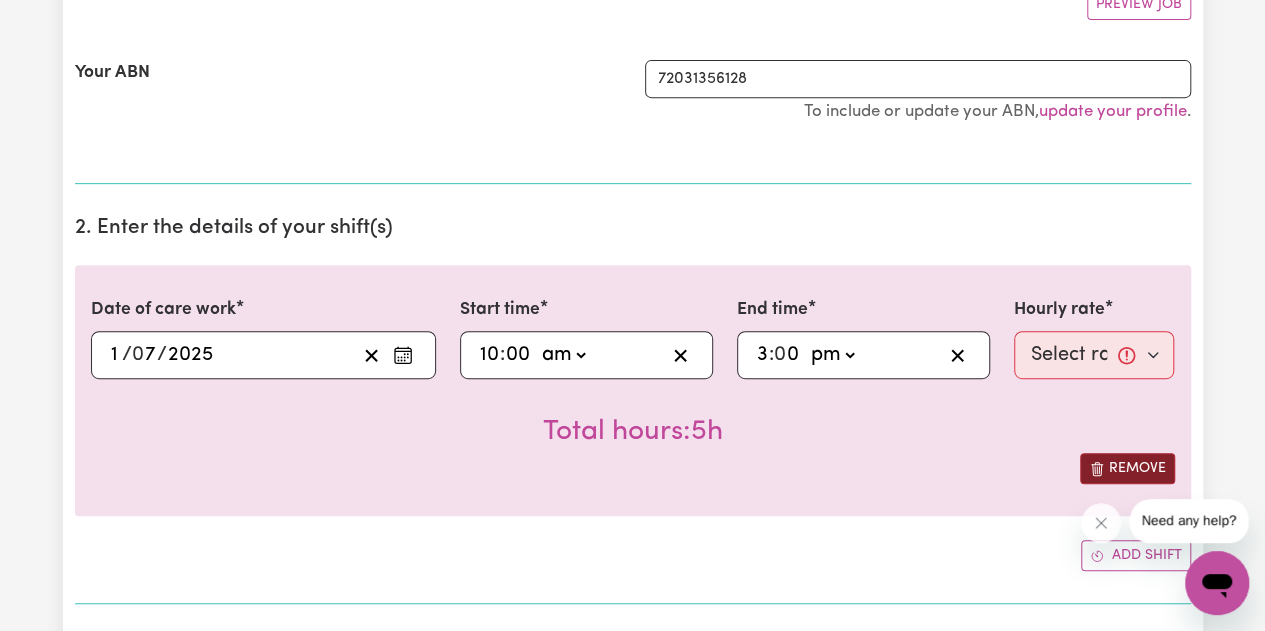 click on "Remove" at bounding box center (1127, 468) 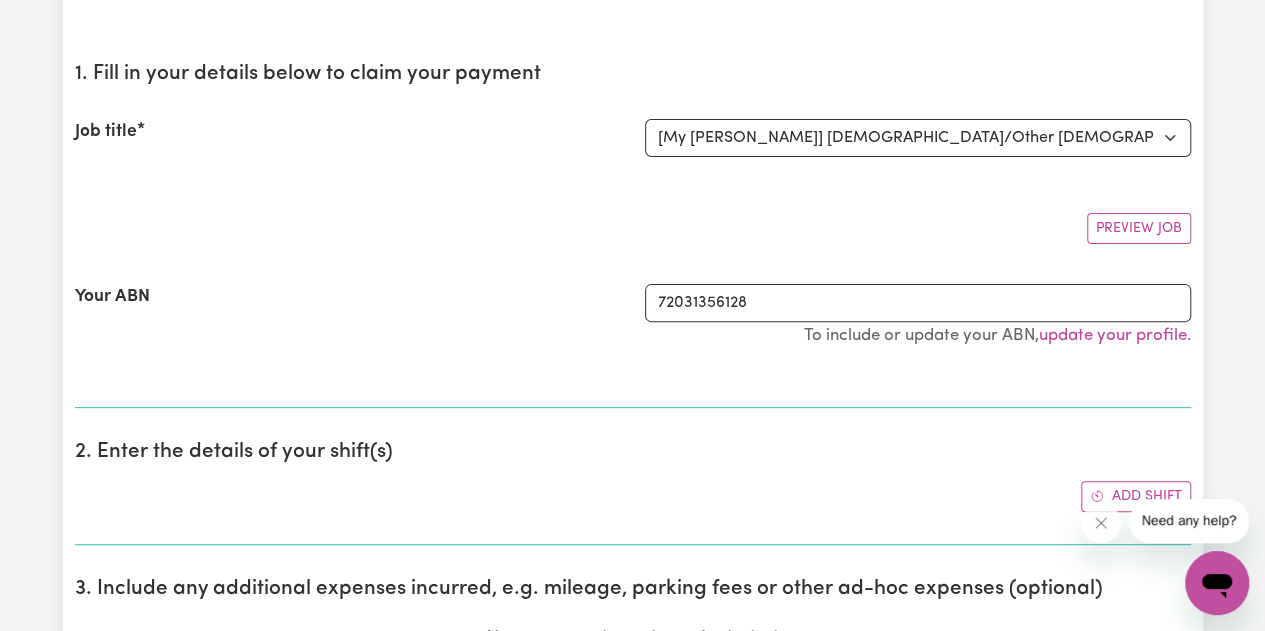 scroll, scrollTop: 0, scrollLeft: 0, axis: both 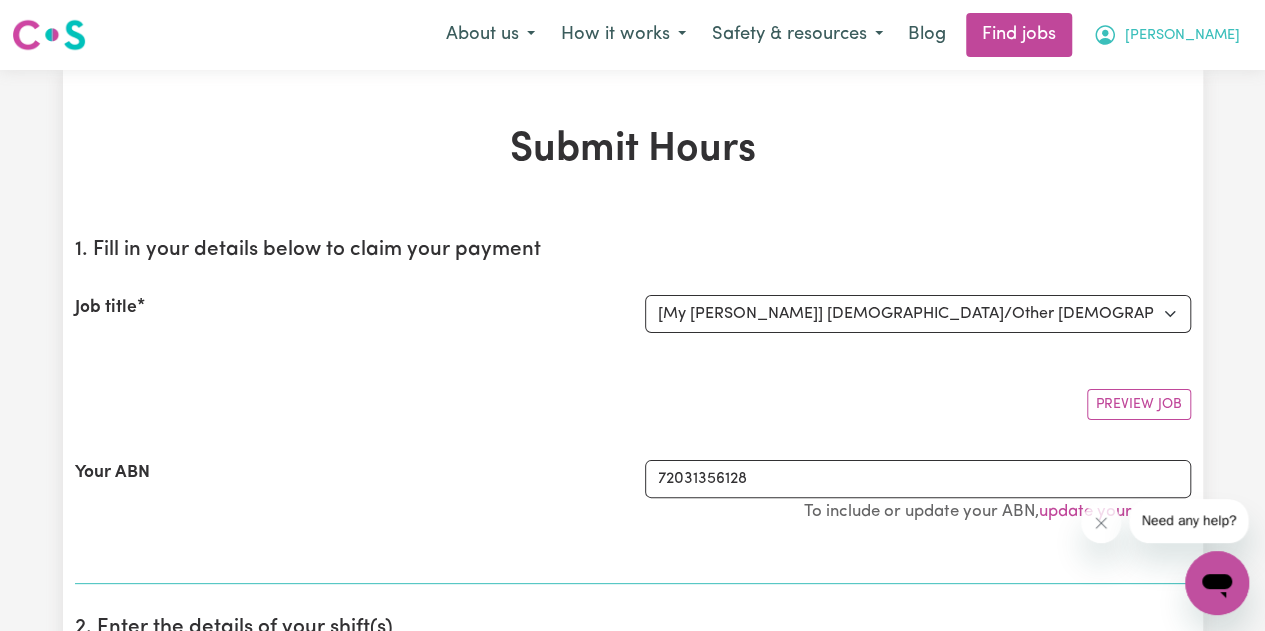 click on "[PERSON_NAME]" at bounding box center (1182, 36) 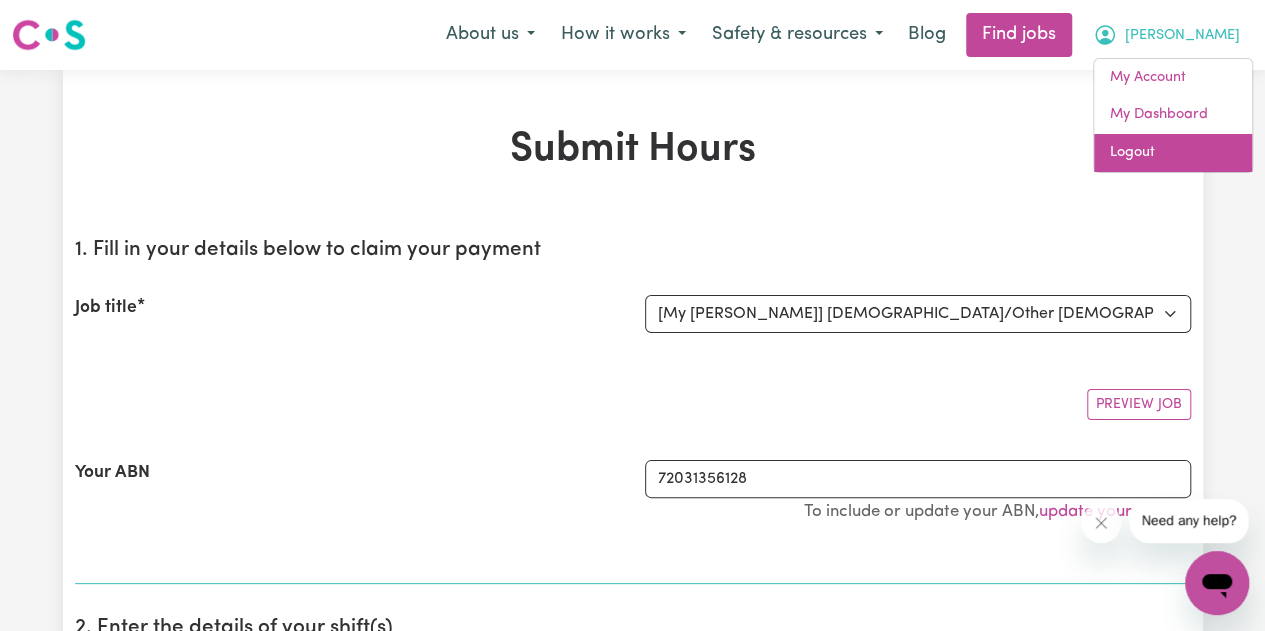 click on "Logout" at bounding box center (1173, 153) 